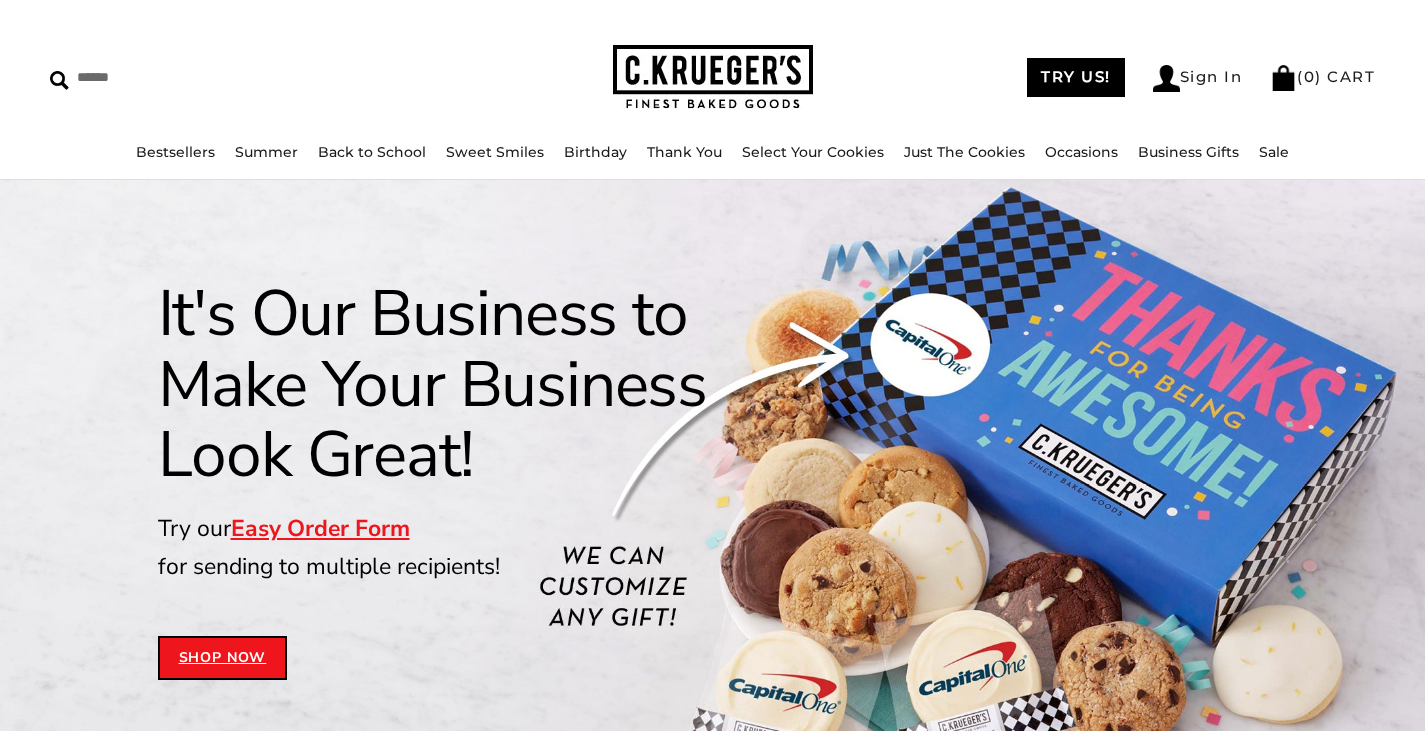 scroll, scrollTop: 0, scrollLeft: 0, axis: both 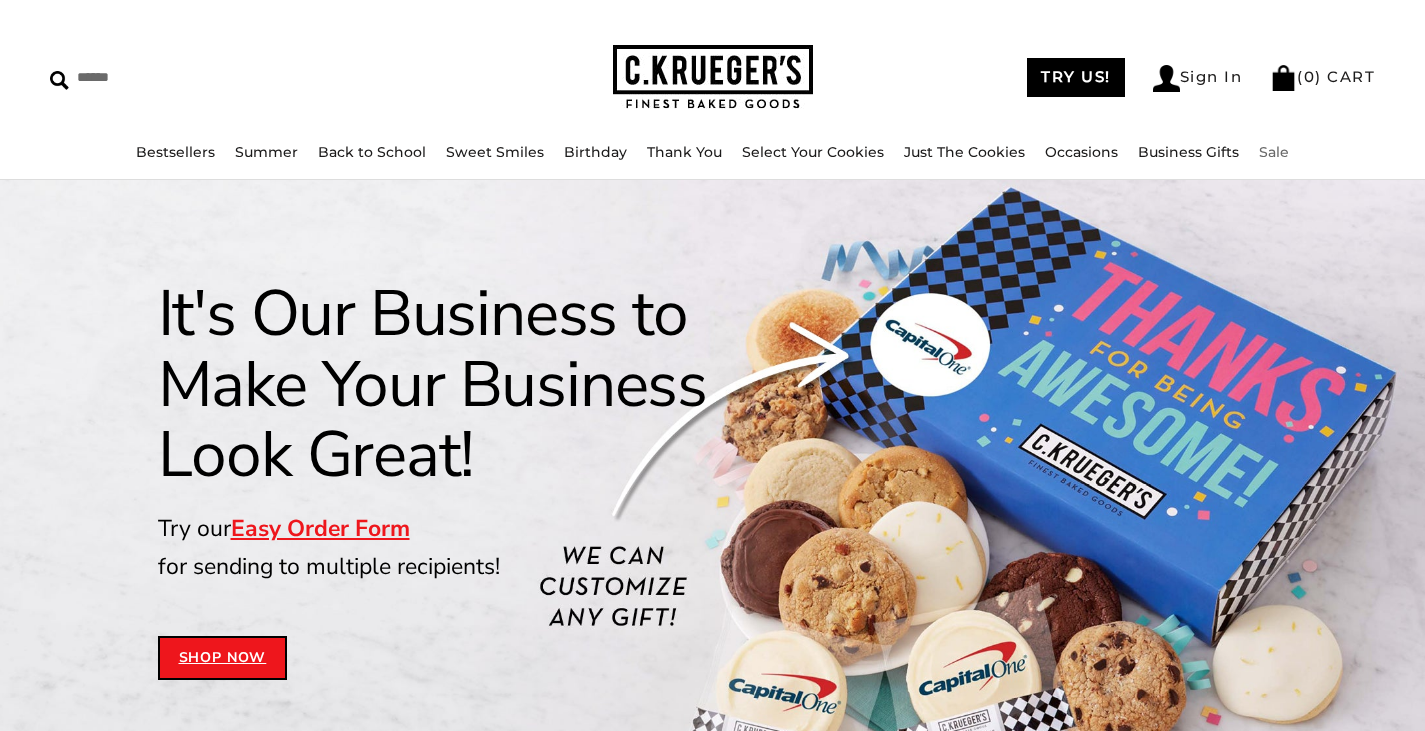 click on "Bestsellers
Summer
Summer Vibes
Summer Garden
Hello Sunshine
Patriotic
Back to School
Sweet Smiles
Birthday
ALL Birthday Gifts
Celebration Collection
Best Wishes Collection
Thank You
ALL Thank You Gifts
NEW! Box of Thanks
Thanks For Being Awesome
Thanks! You're a Star
Thanks! Thanks!
Harlequin Thank You
Select Your Cookies" at bounding box center [712, 161] 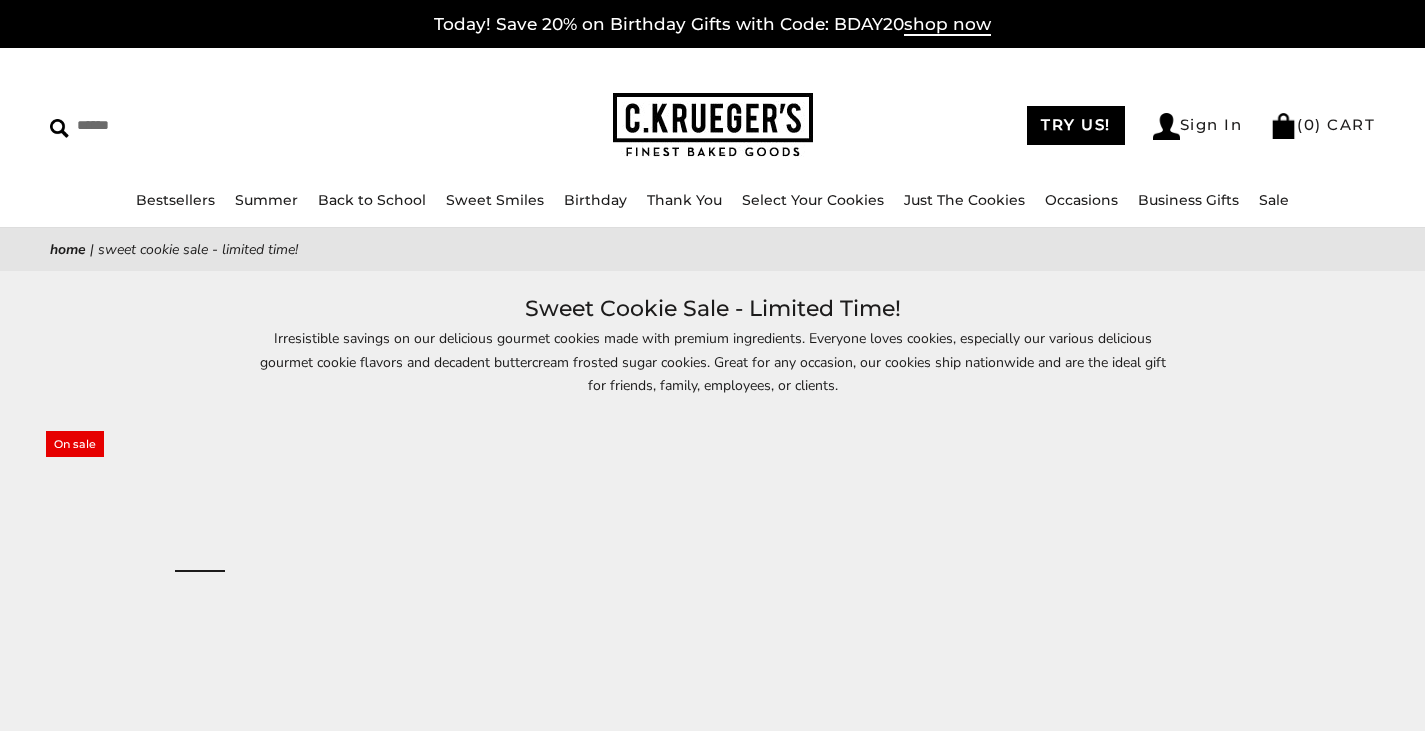 scroll, scrollTop: 0, scrollLeft: 0, axis: both 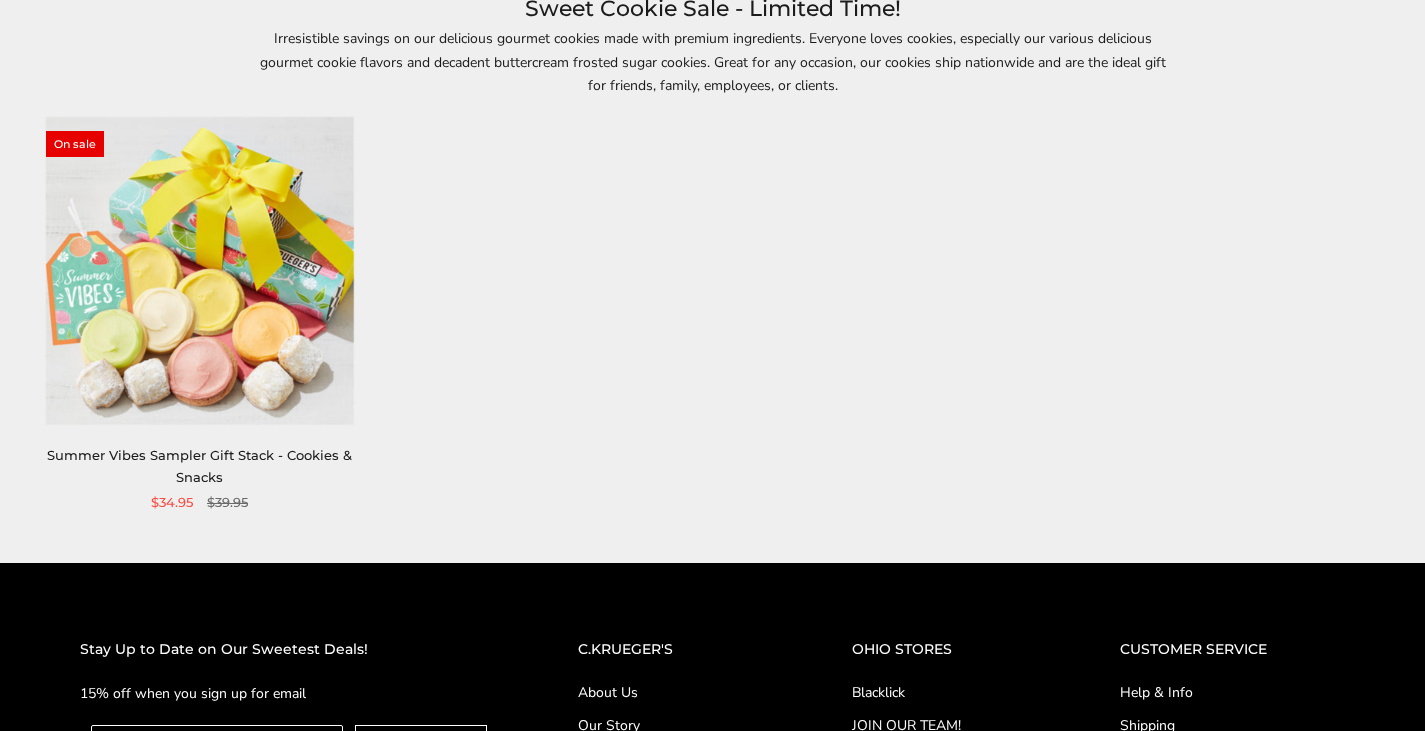 click at bounding box center (200, 271) 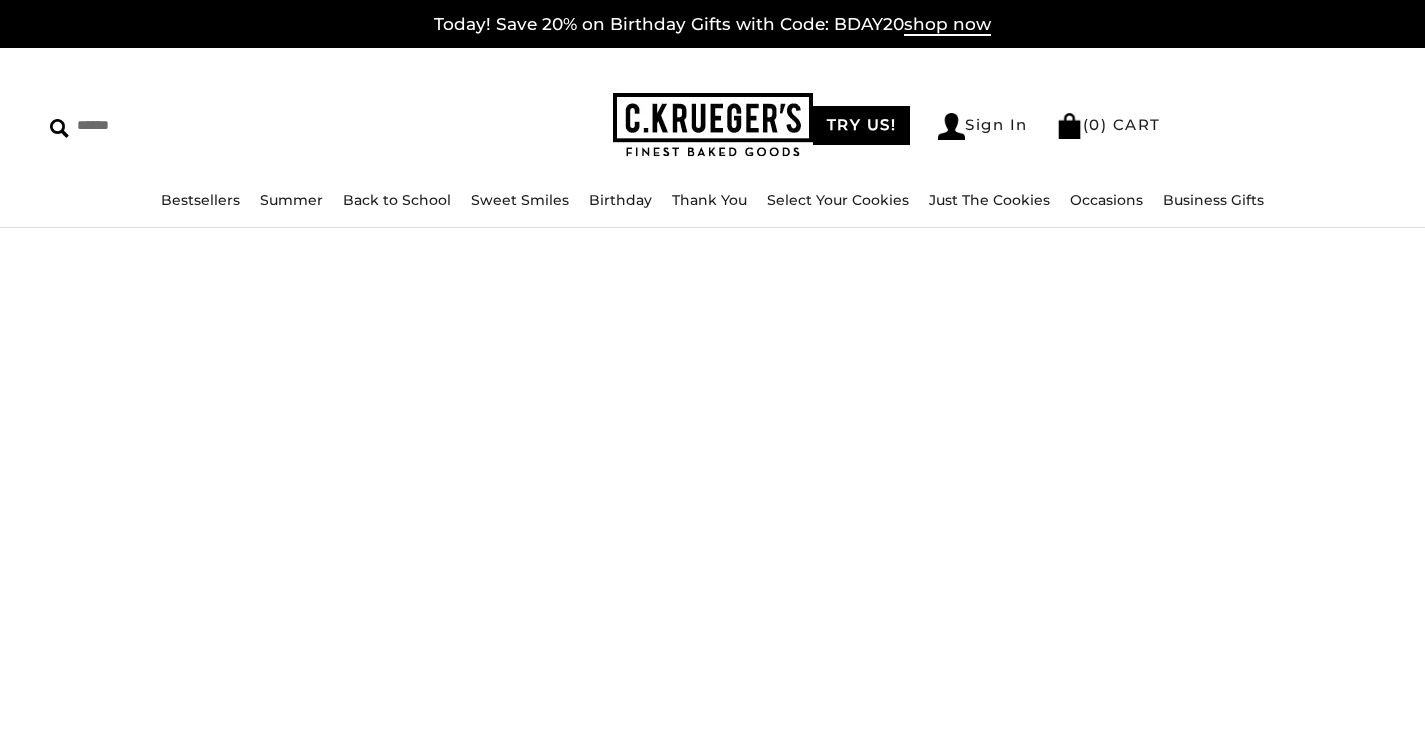 scroll, scrollTop: 0, scrollLeft: 0, axis: both 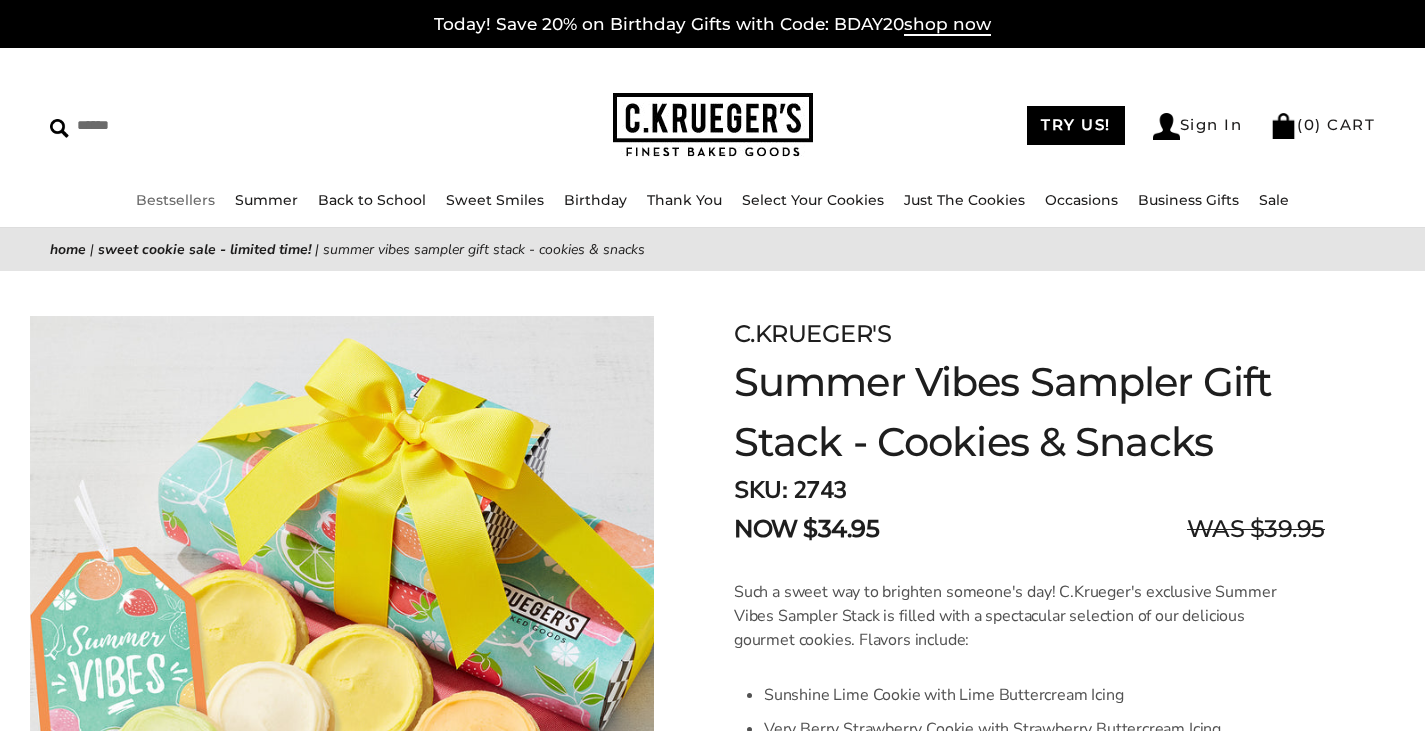 click on "Bestsellers" at bounding box center (175, 200) 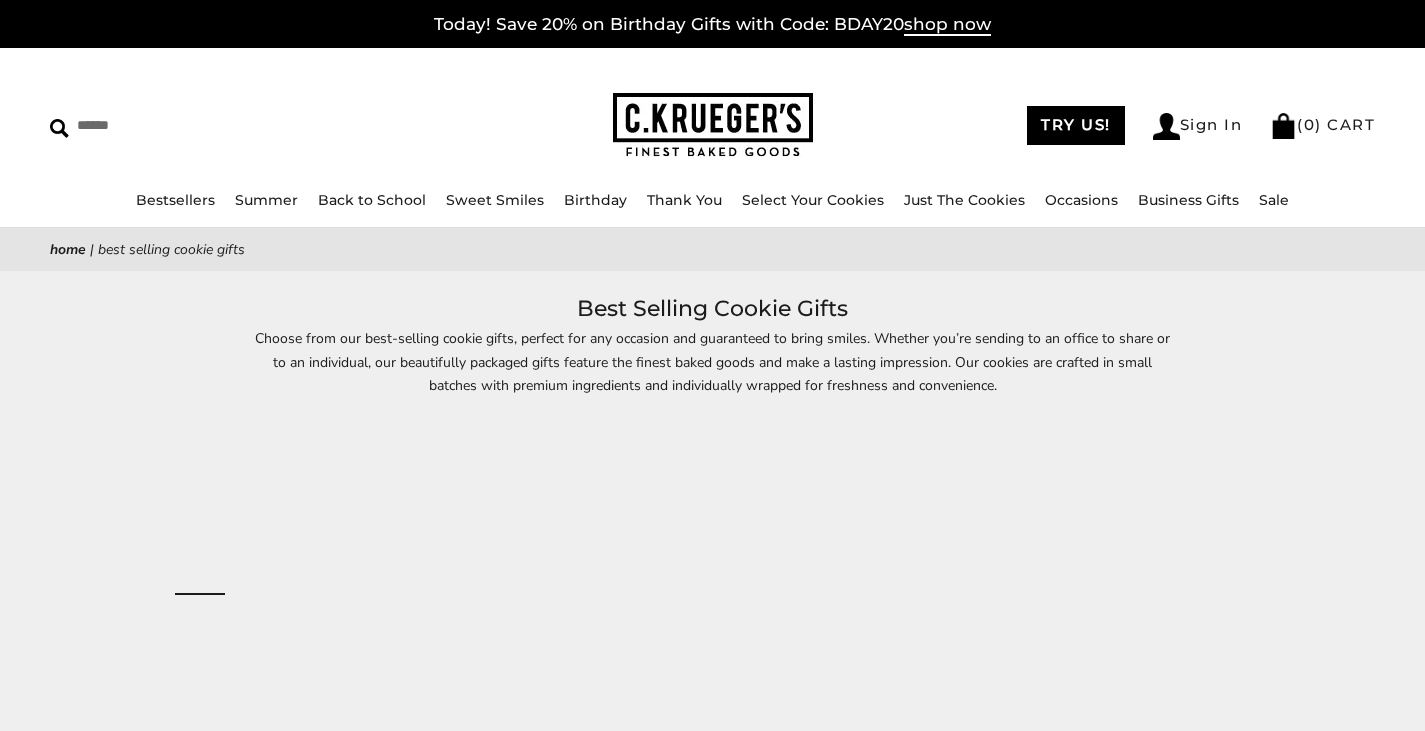 scroll, scrollTop: 0, scrollLeft: 0, axis: both 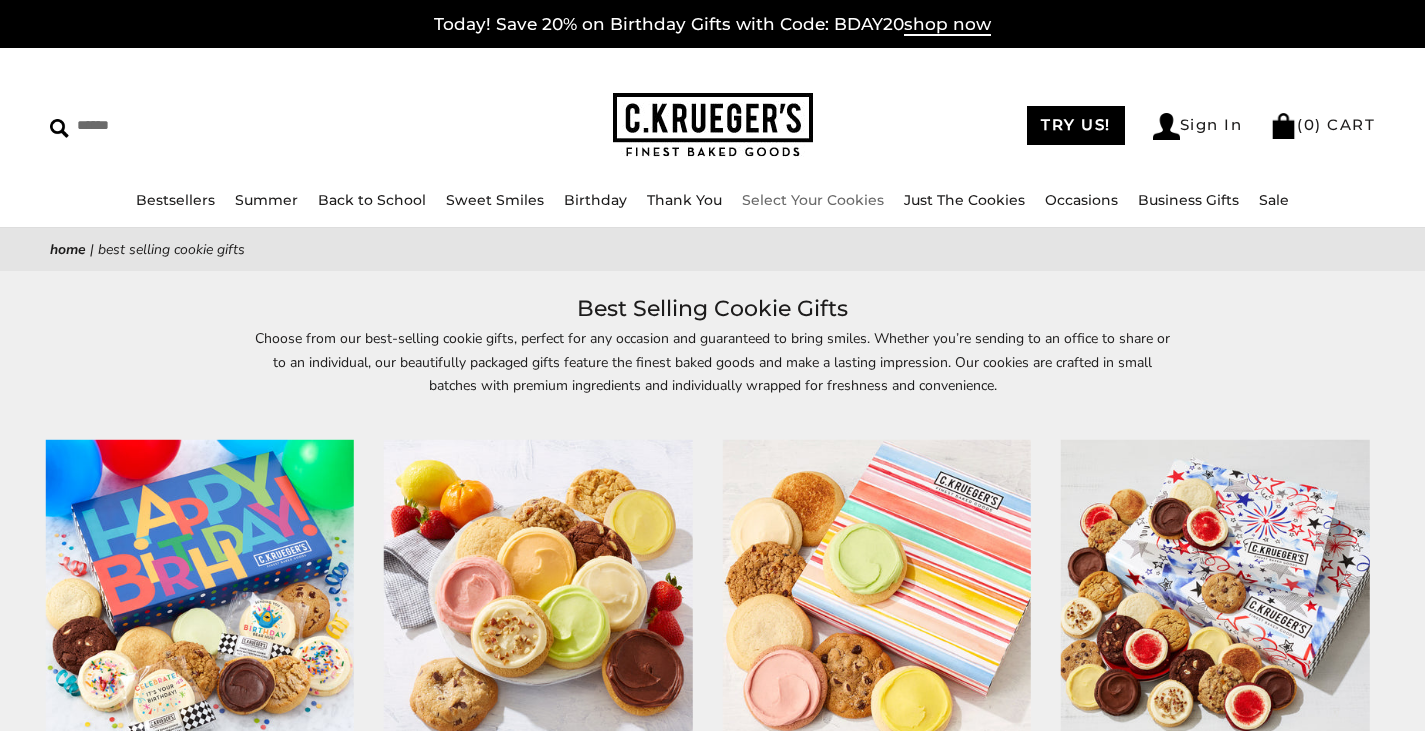 click on "Select Your Cookies" at bounding box center (813, 200) 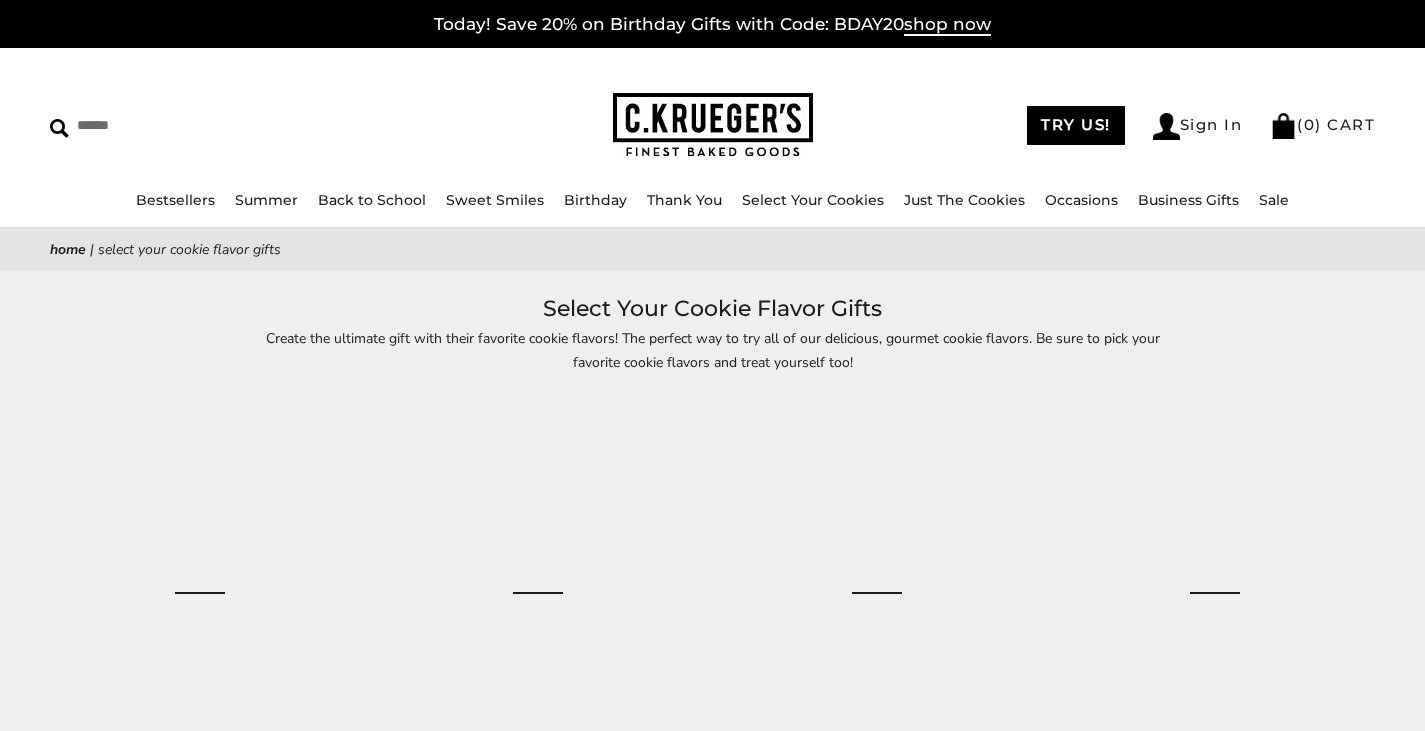 scroll, scrollTop: 0, scrollLeft: 0, axis: both 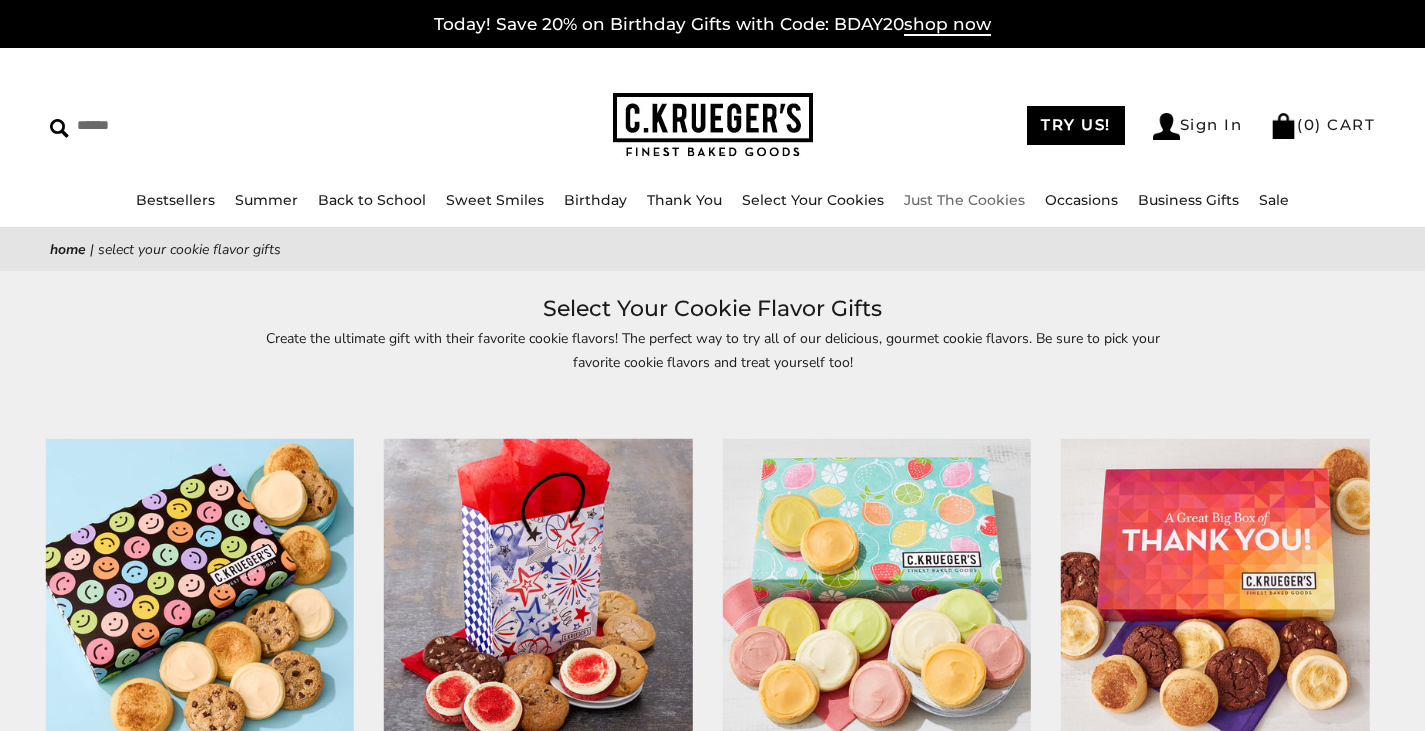click on "Just The Cookies" at bounding box center [964, 200] 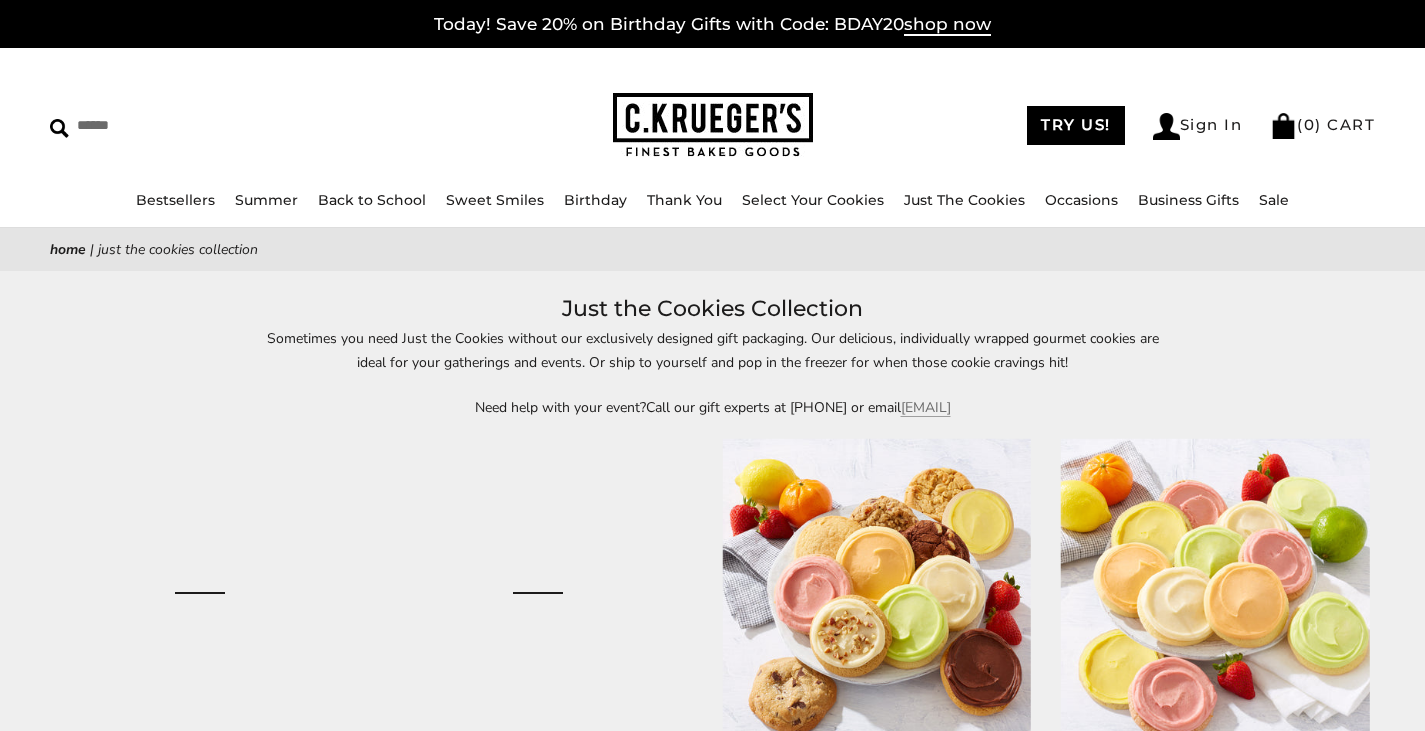 scroll, scrollTop: 0, scrollLeft: 0, axis: both 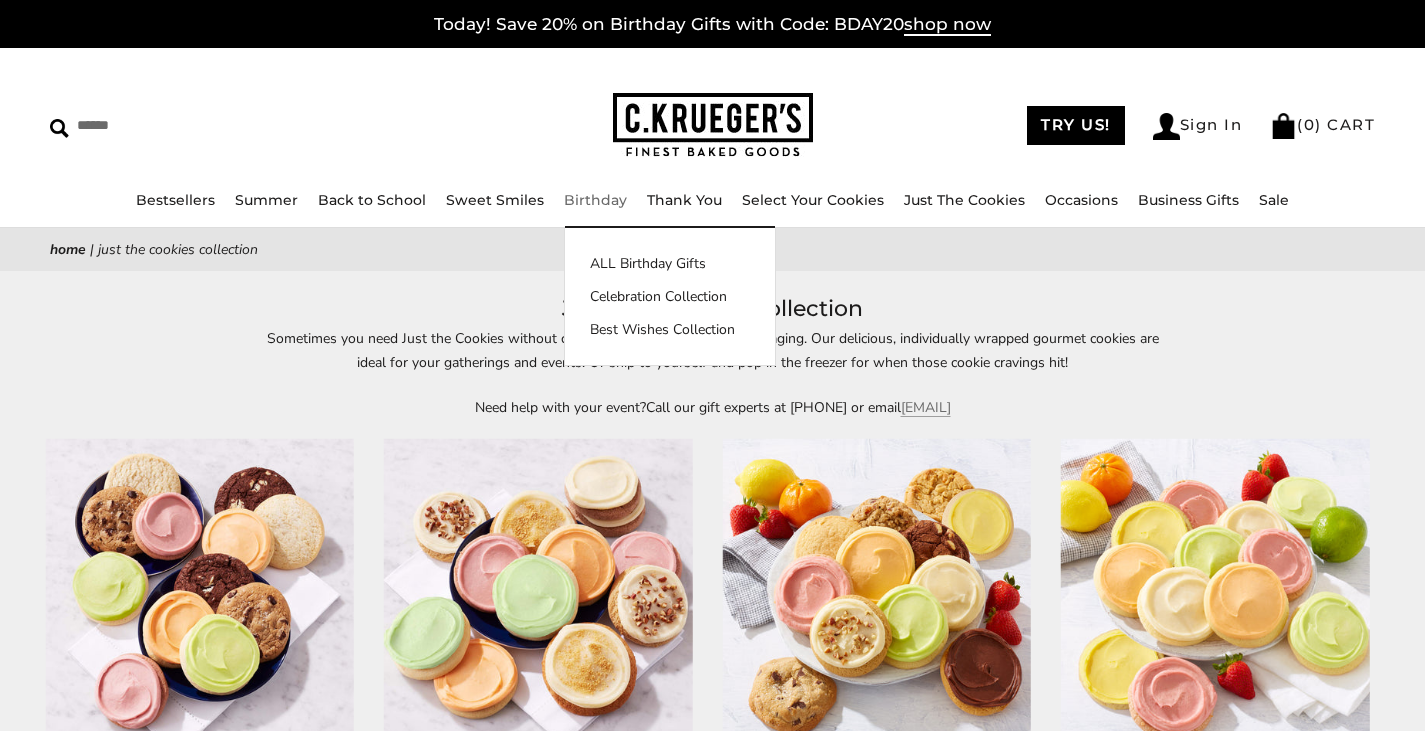 click on "Birthday" at bounding box center [595, 200] 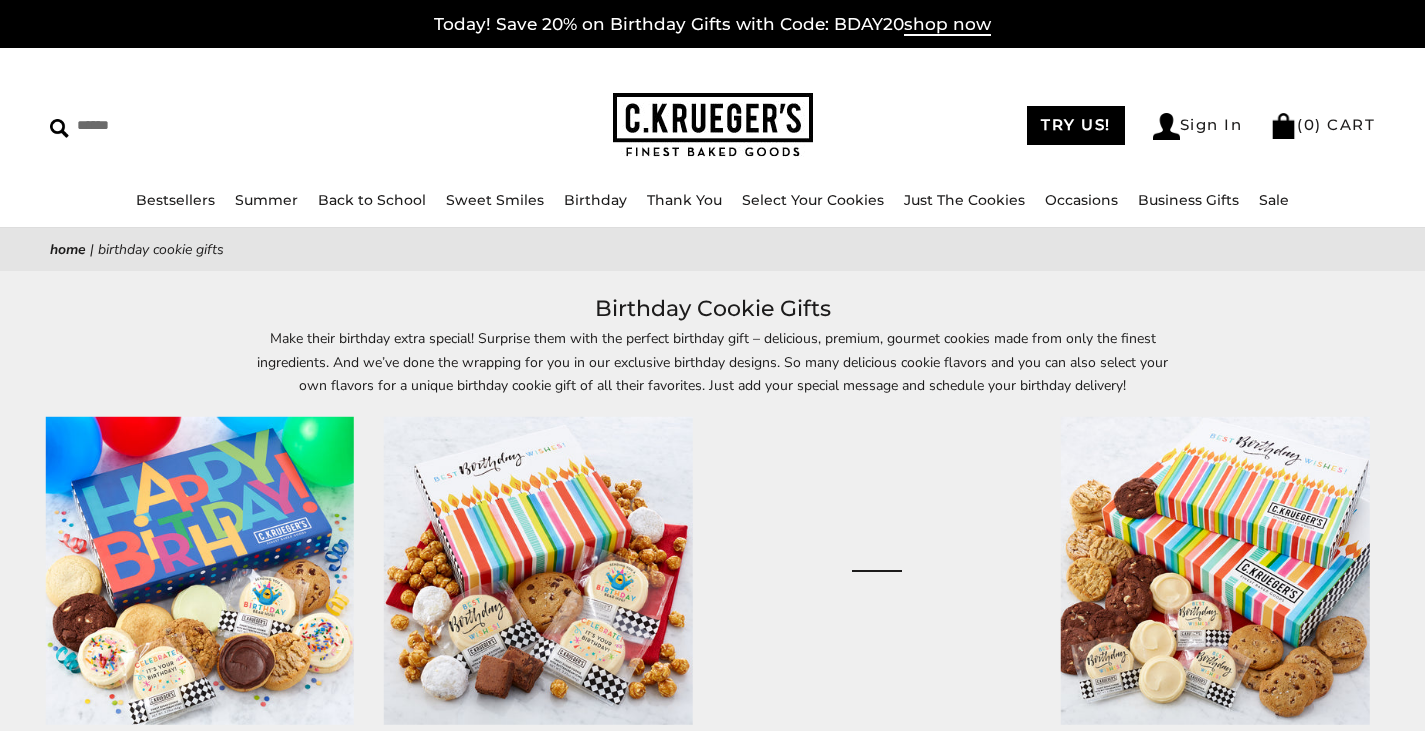 scroll, scrollTop: 0, scrollLeft: 0, axis: both 